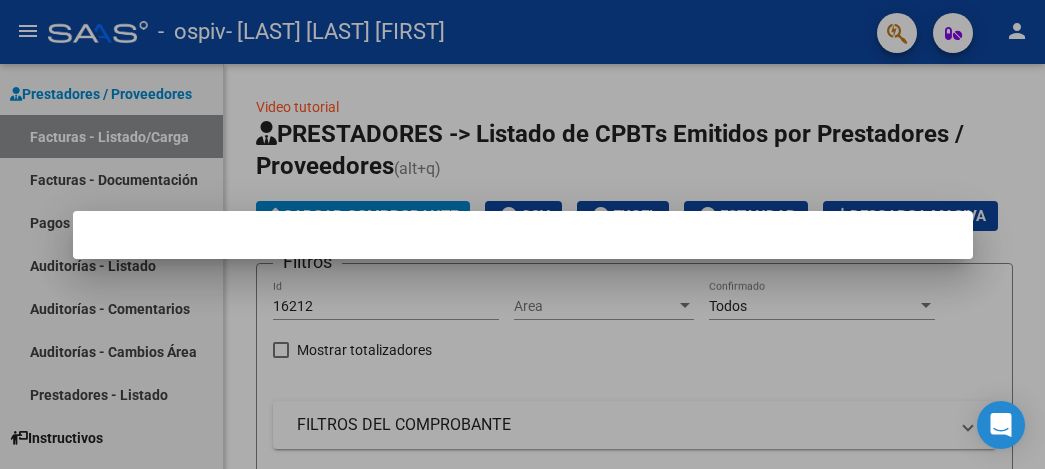 scroll, scrollTop: 0, scrollLeft: 0, axis: both 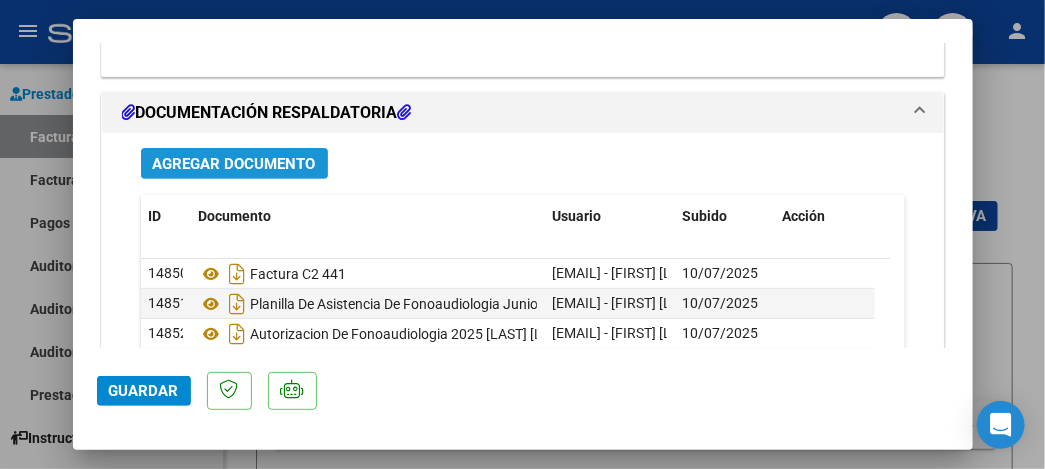 click on "Agregar Documento" at bounding box center [234, 164] 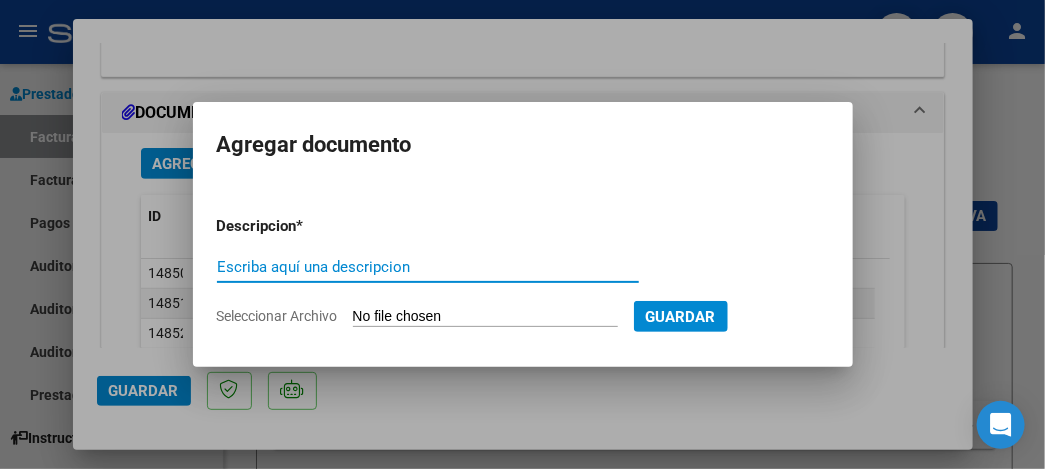 click on "Escriba aquí una descripcion" at bounding box center [428, 267] 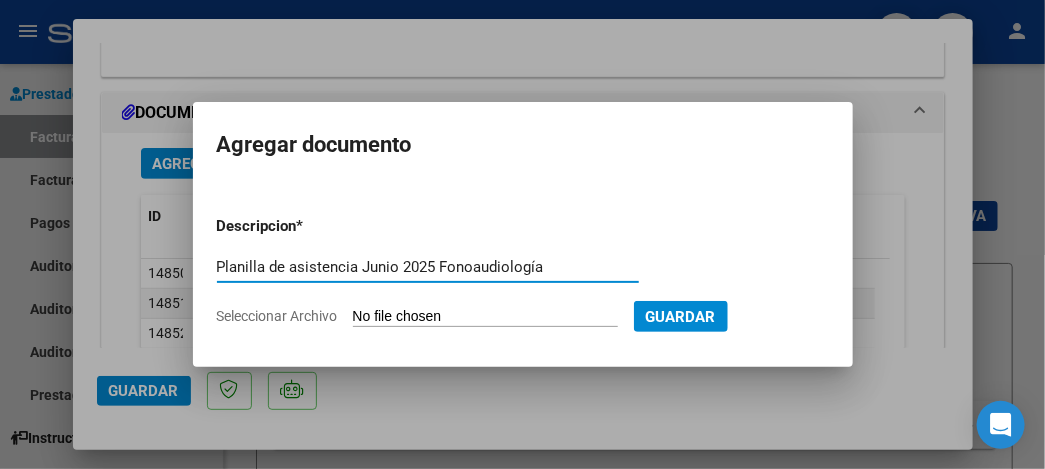 type on "Planilla de asistencia Junio 2025 Fonoaudiología" 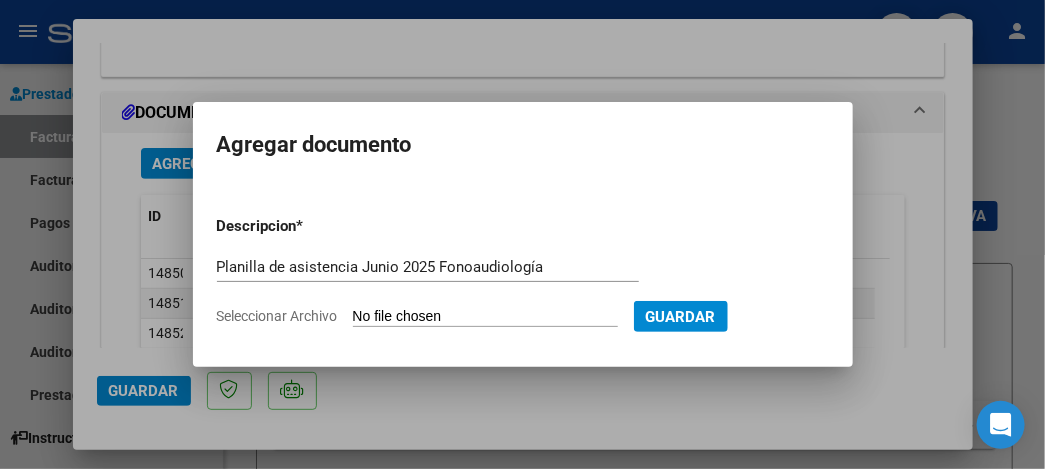 type on "C:\fakepath\PLANILLA DE ASISTENCIA JUNIO 2025 FONOAUDIOLOGIA [LAST] [LAST] [FIRST].pdf" 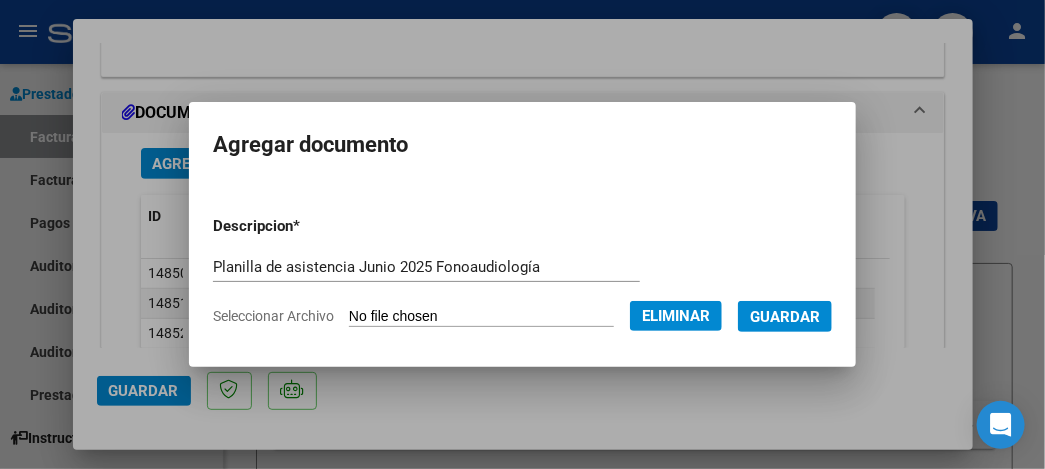 click on "Guardar" at bounding box center (785, 317) 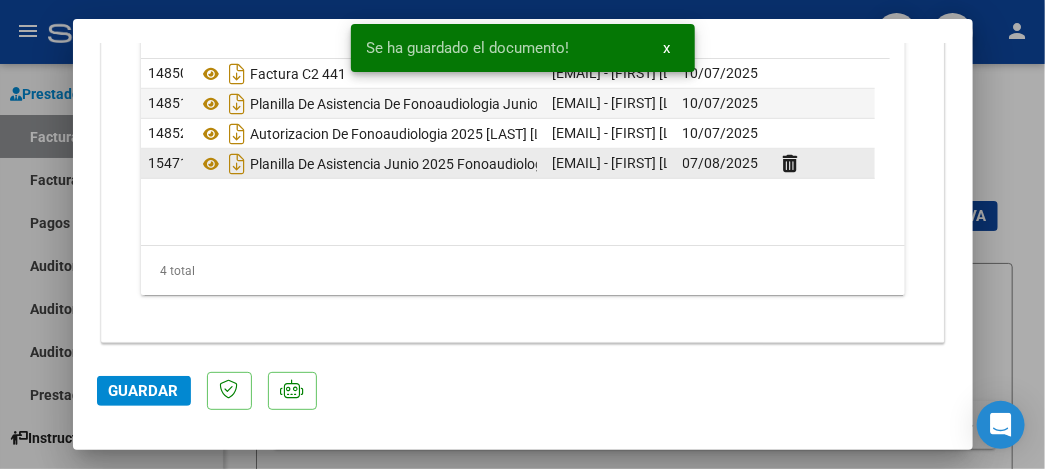 scroll, scrollTop: 2652, scrollLeft: 0, axis: vertical 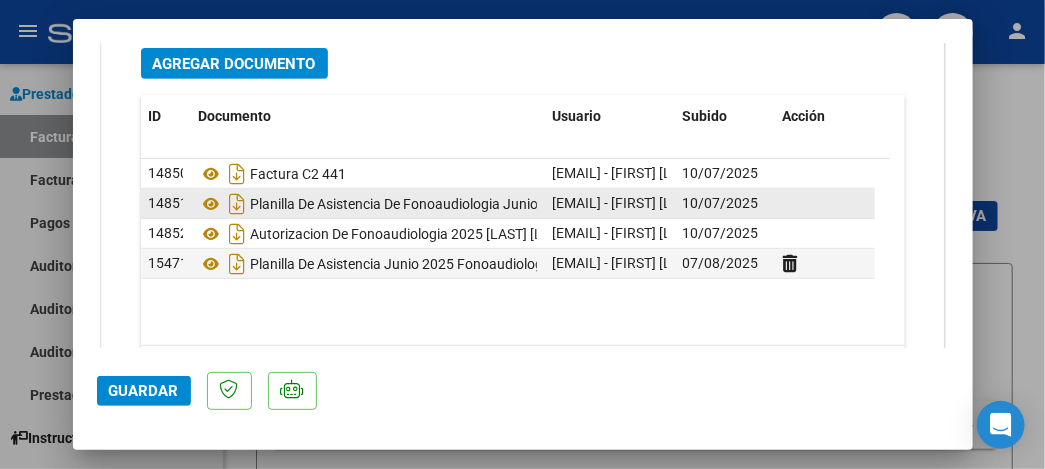 click 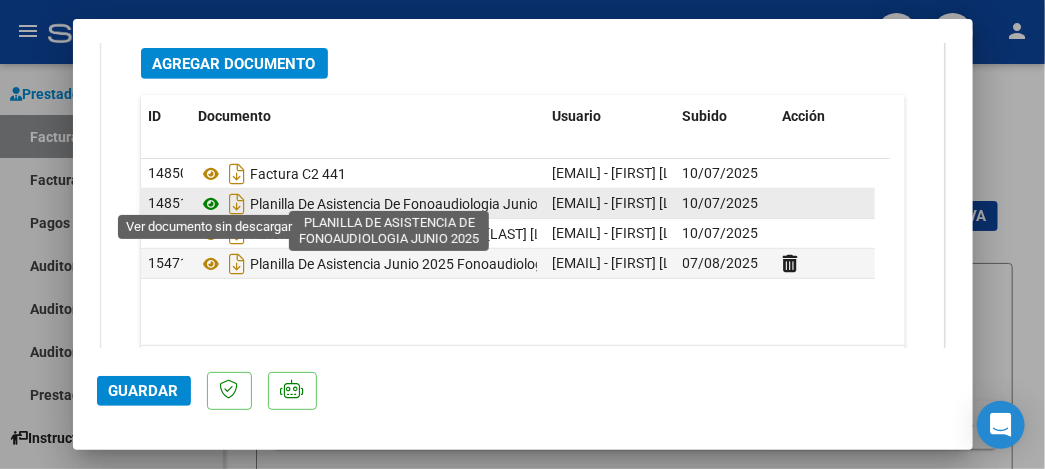 click 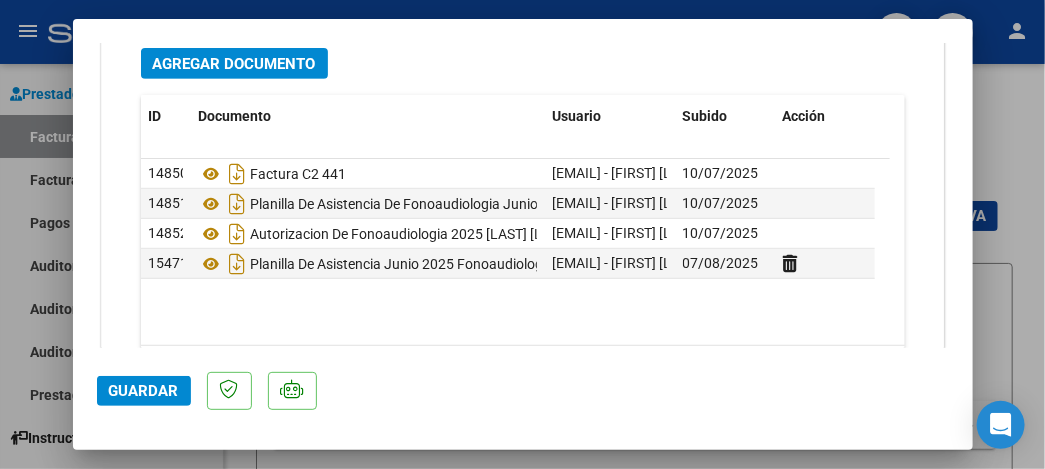 scroll, scrollTop: 2752, scrollLeft: 0, axis: vertical 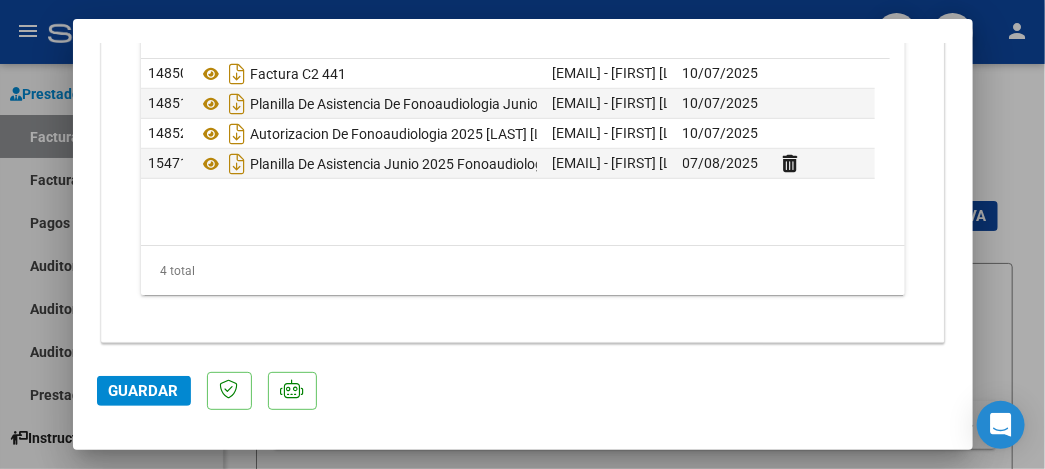 click on "Guardar" 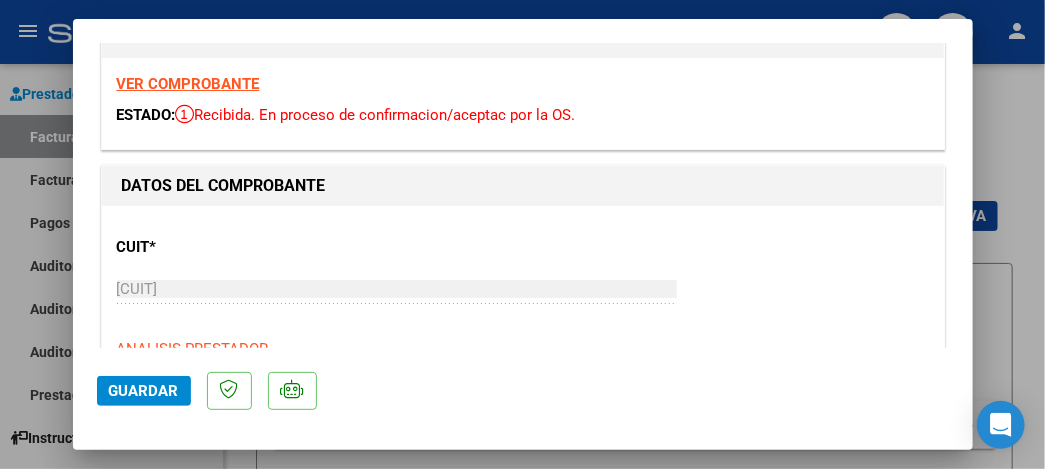 scroll, scrollTop: 0, scrollLeft: 0, axis: both 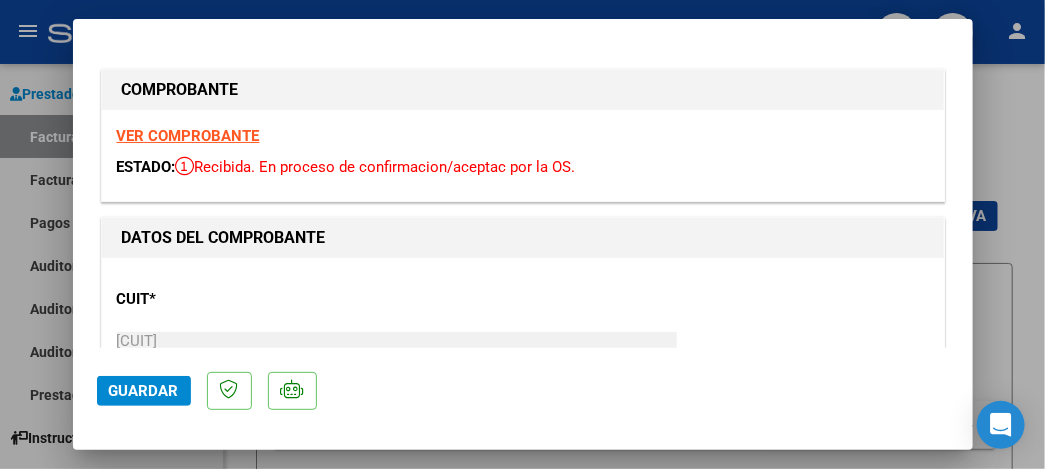 click on "Guardar" 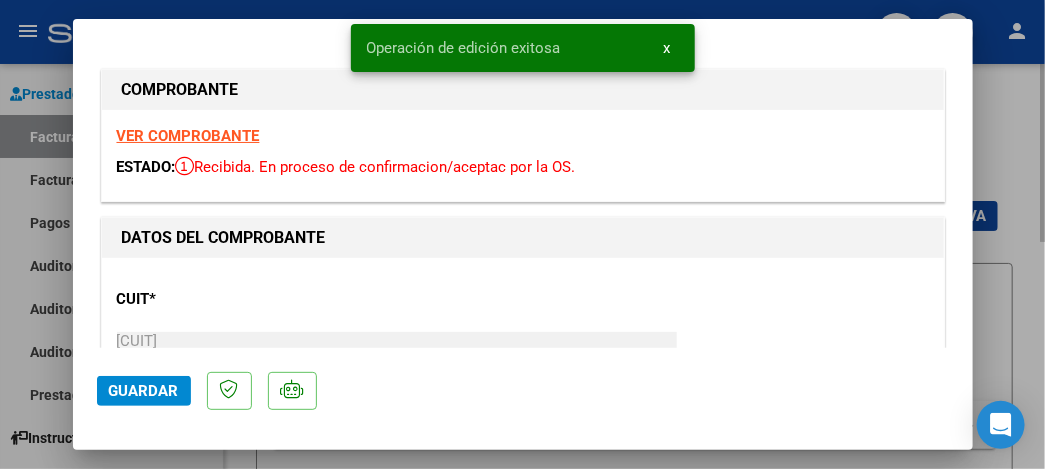 click at bounding box center (522, 234) 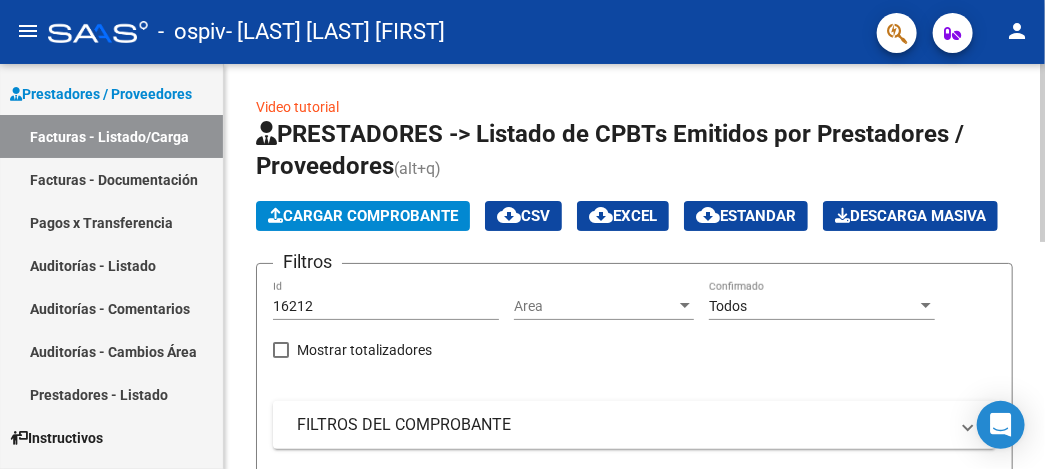 click on "Cargar Comprobante" 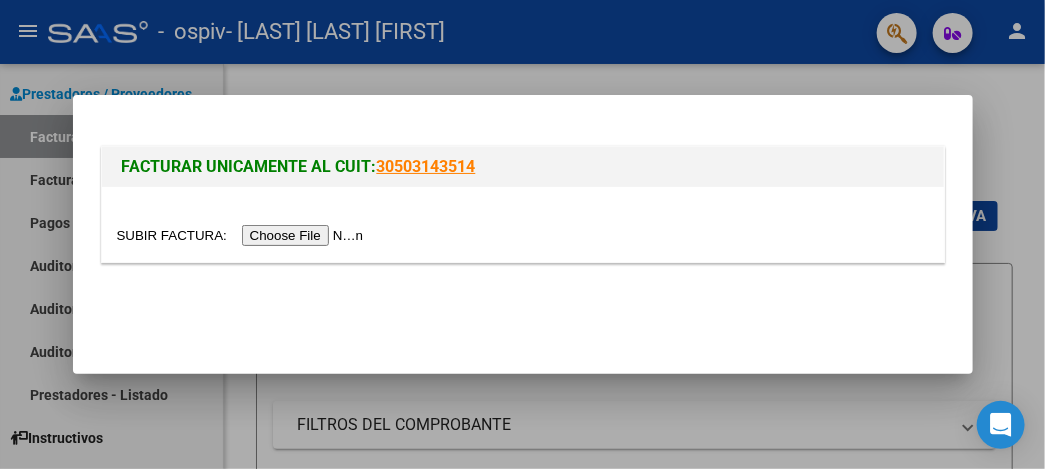 click at bounding box center [243, 235] 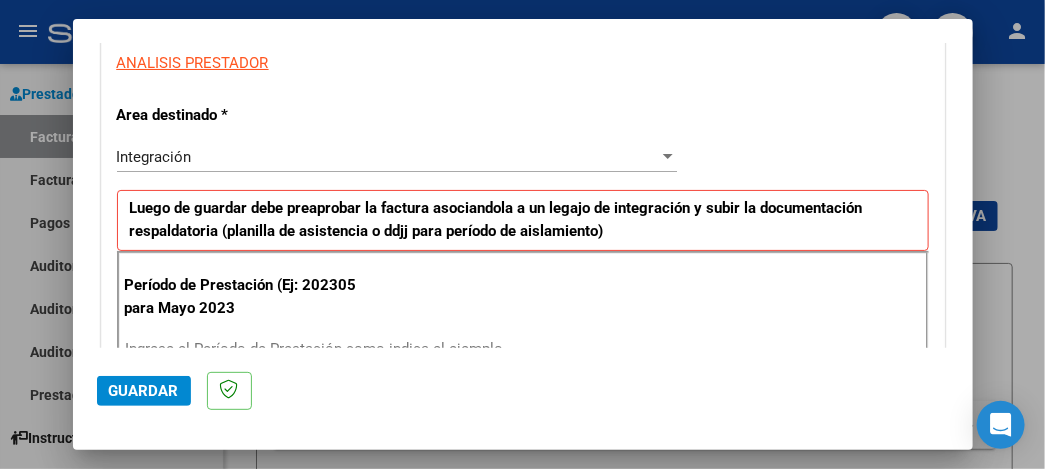 scroll, scrollTop: 399, scrollLeft: 0, axis: vertical 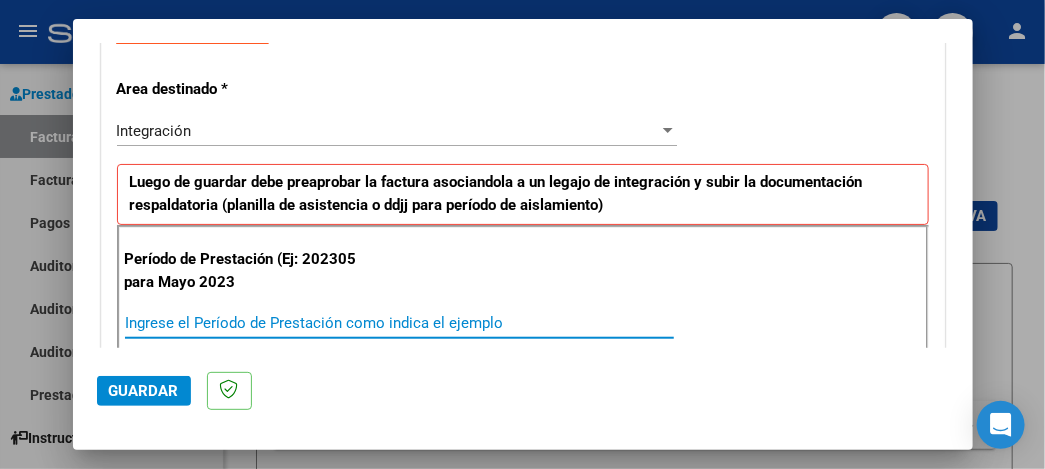 click on "Ingrese el Período de Prestación como indica el ejemplo" at bounding box center [399, 323] 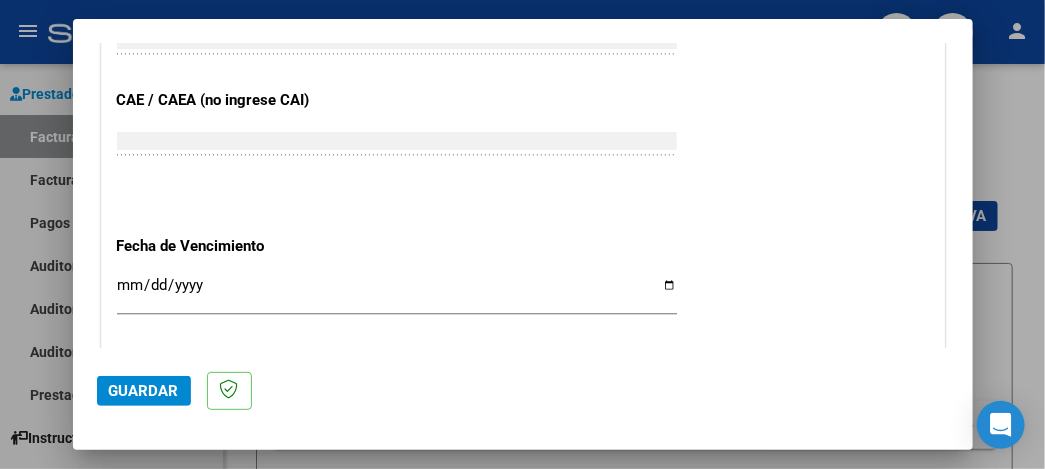 scroll, scrollTop: 1300, scrollLeft: 0, axis: vertical 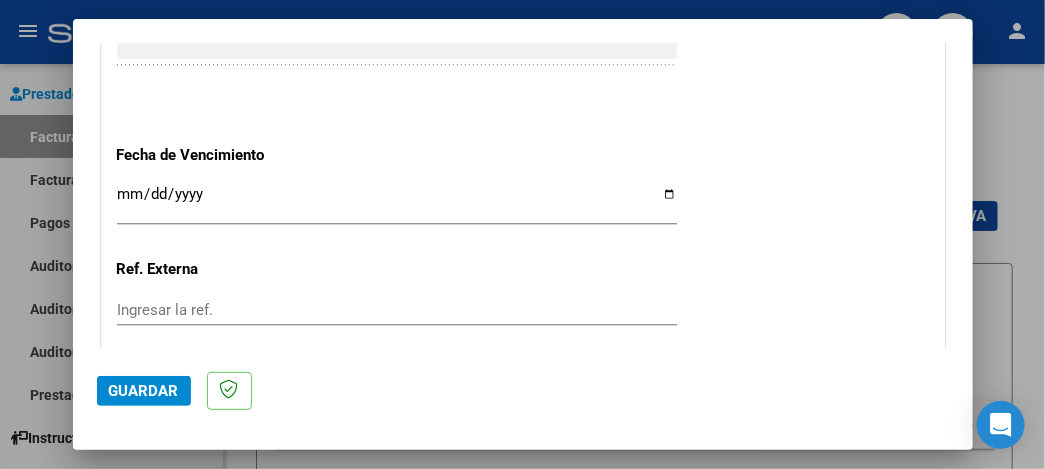 type on "202507" 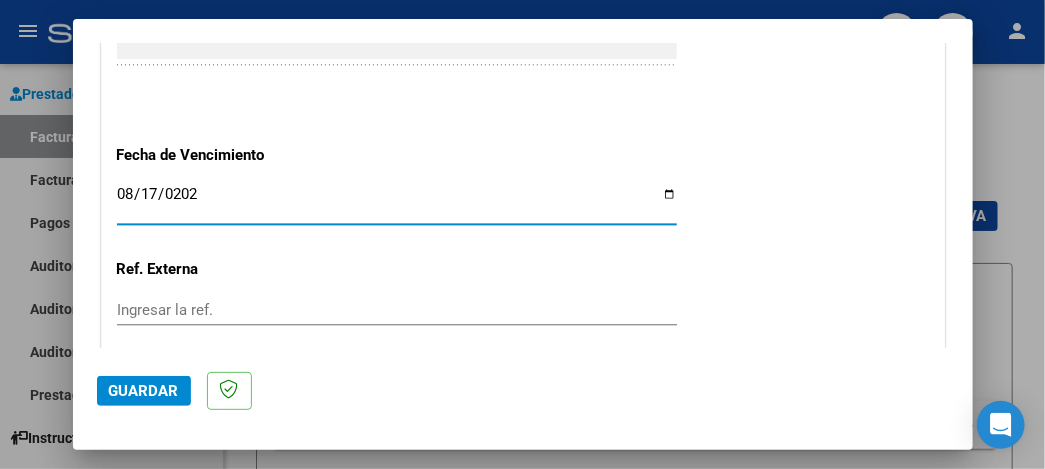 type on "2025-08-17" 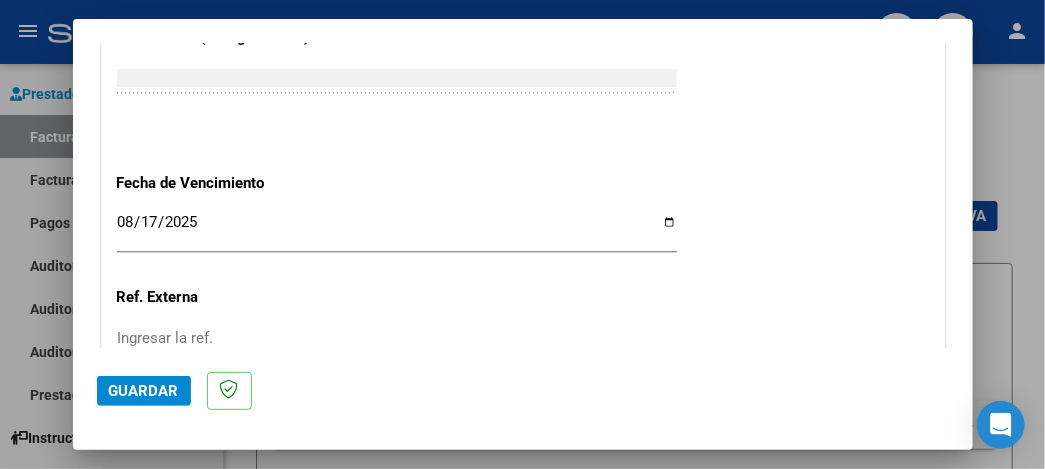 scroll, scrollTop: 1471, scrollLeft: 0, axis: vertical 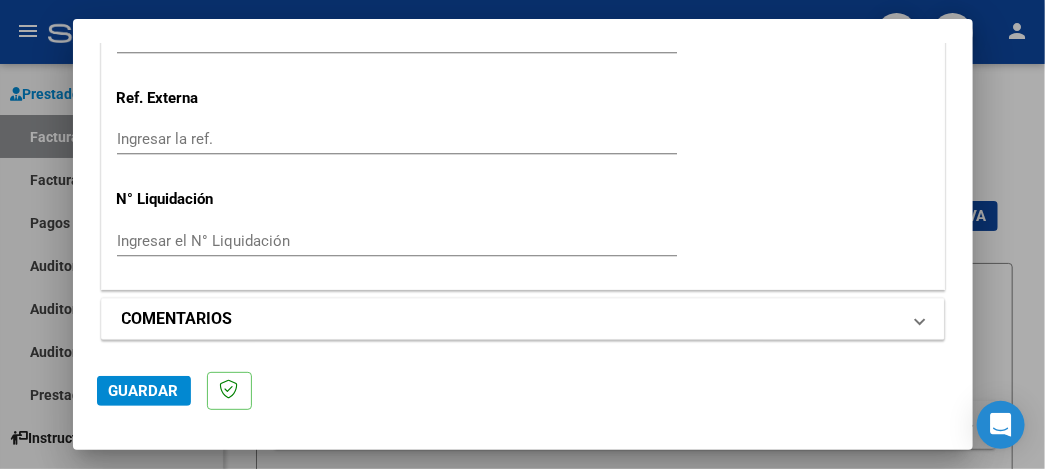 click on "COMENTARIOS" at bounding box center (511, 319) 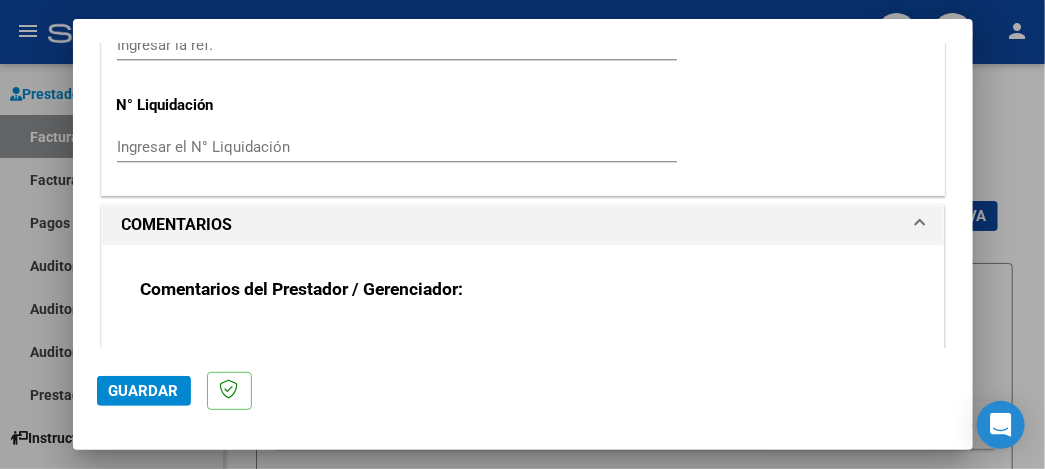 scroll, scrollTop: 1663, scrollLeft: 0, axis: vertical 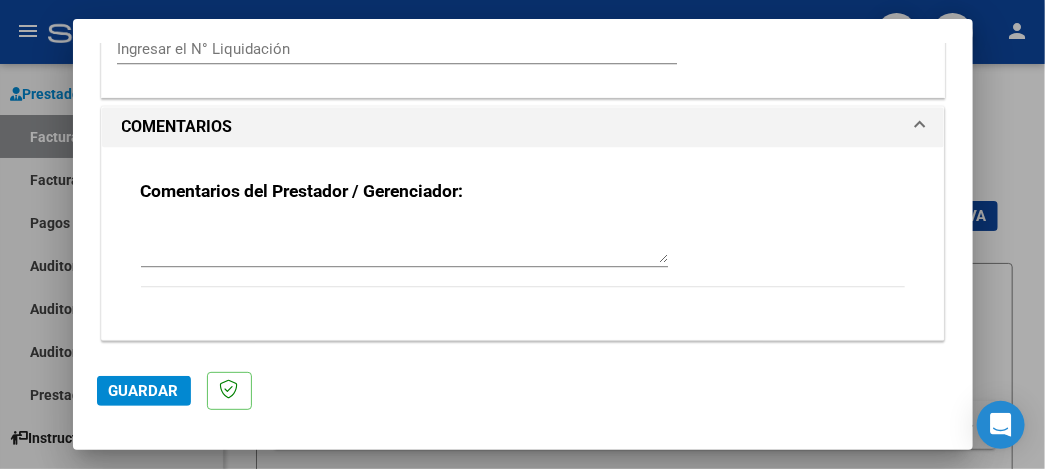 click on "Comentarios del Prestador / Gerenciador:" at bounding box center [302, 191] 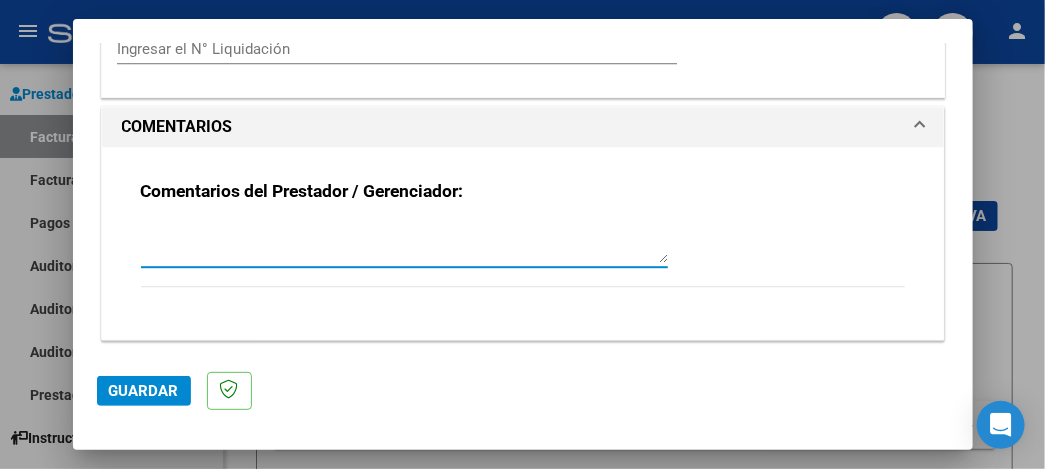 click at bounding box center [404, 243] 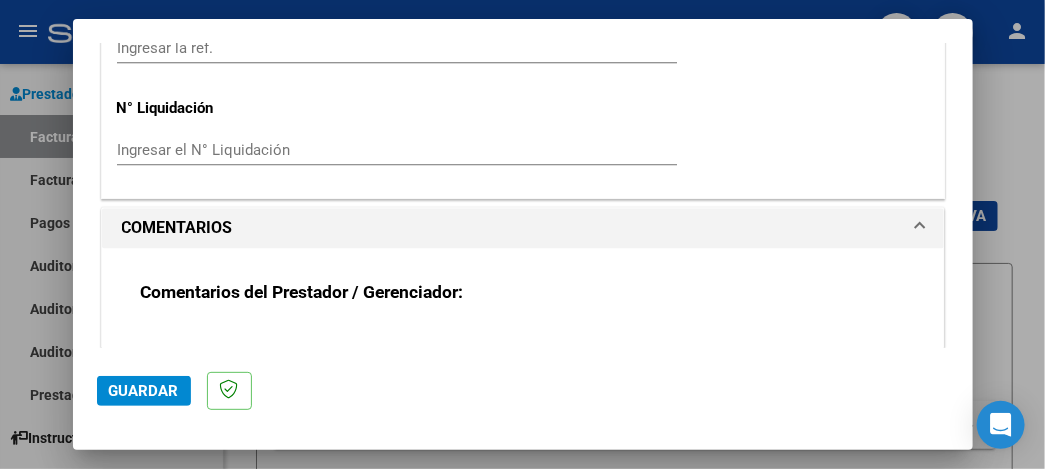 scroll, scrollTop: 1663, scrollLeft: 0, axis: vertical 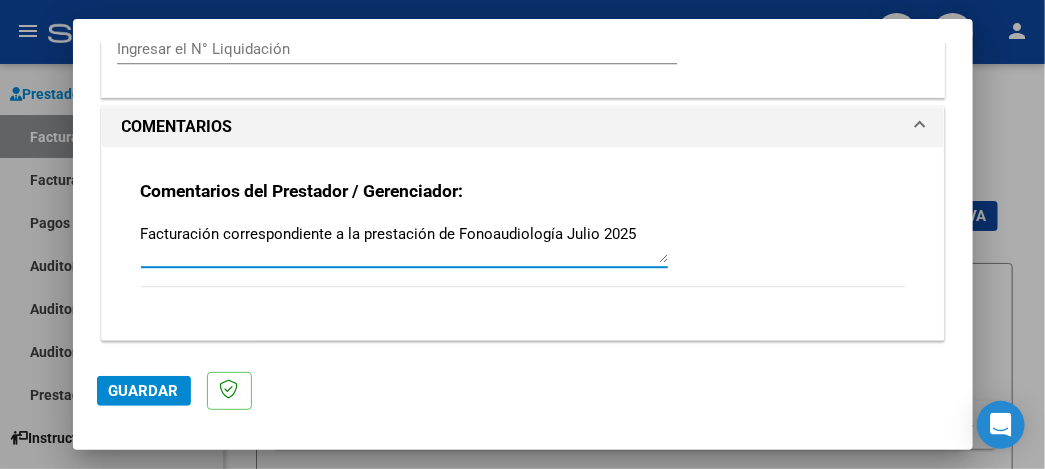 type on "Facturación correspondiente a la prestación de Fonoaudiología Julio 2025" 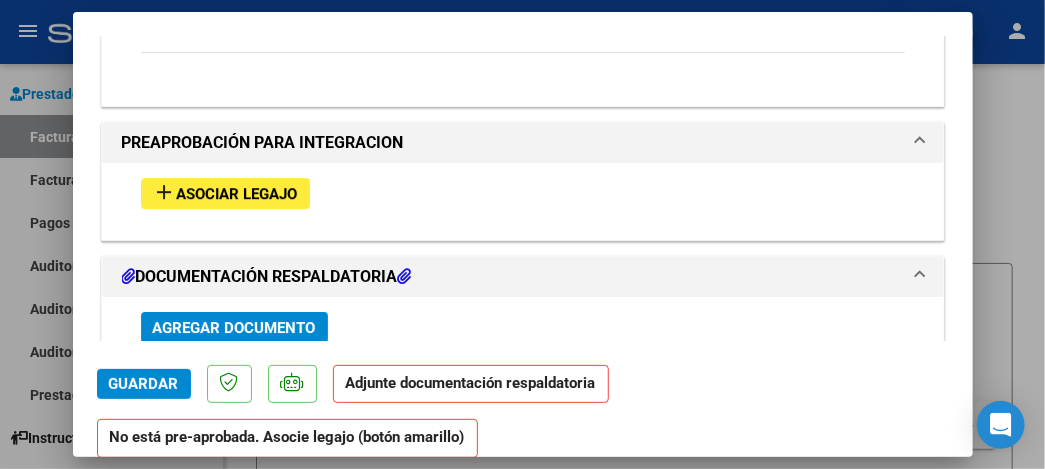 scroll, scrollTop: 1999, scrollLeft: 0, axis: vertical 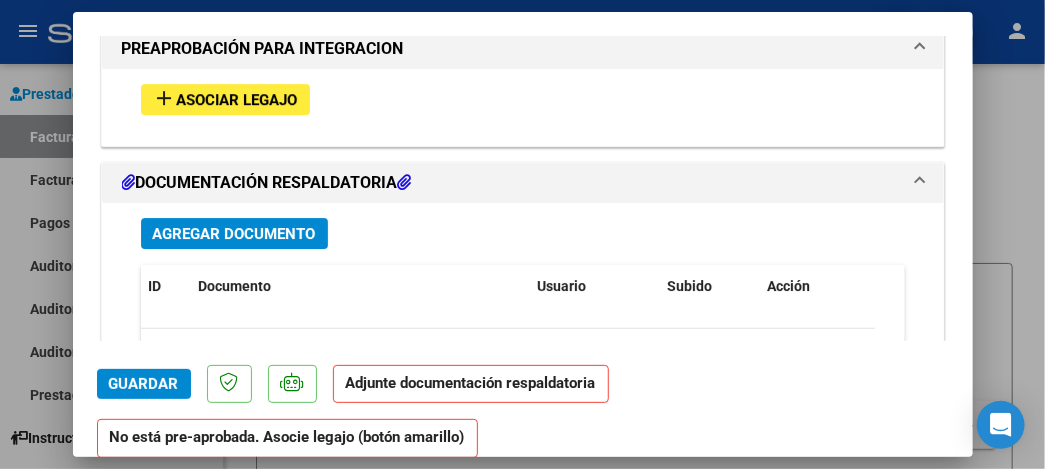 click on "Asociar Legajo" at bounding box center (237, 100) 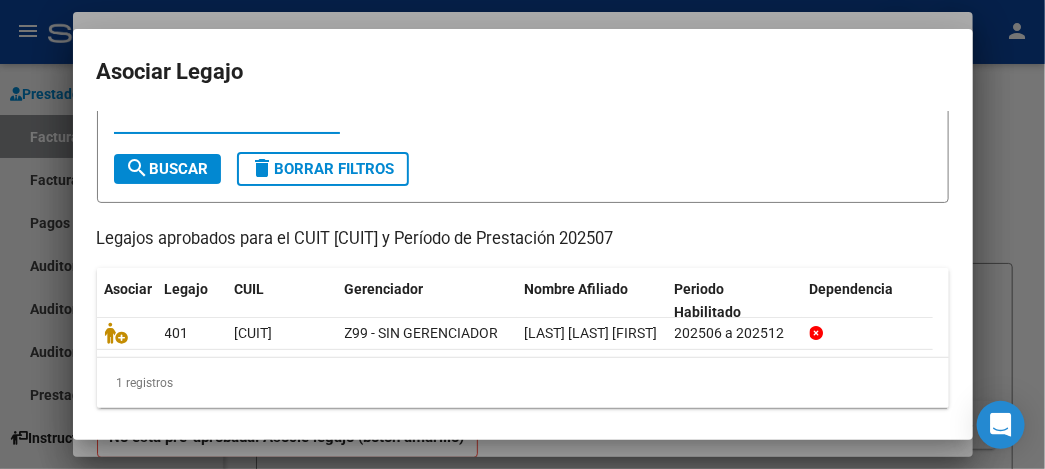 scroll, scrollTop: 112, scrollLeft: 0, axis: vertical 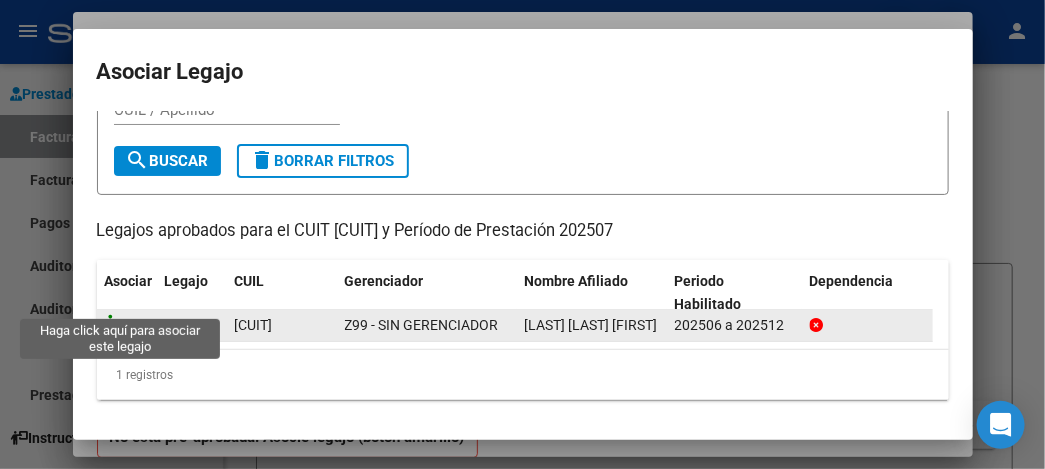 click 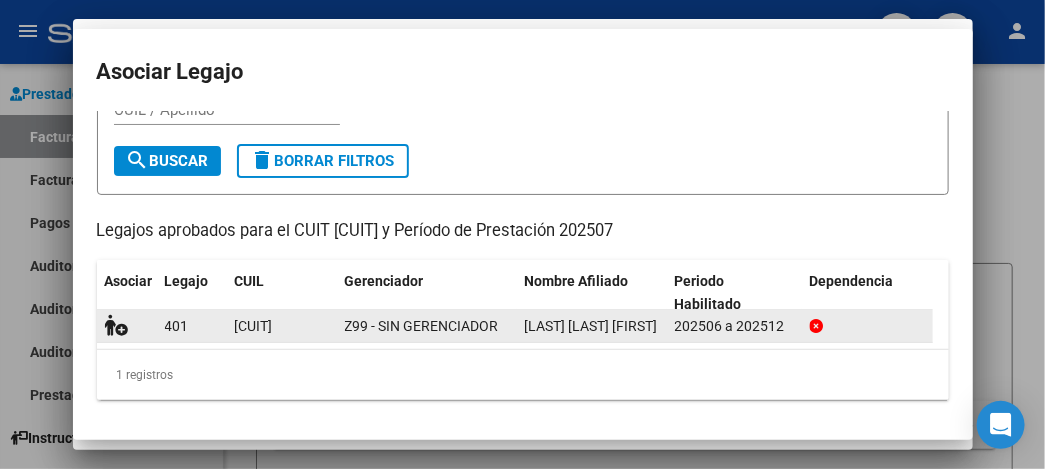 scroll, scrollTop: 2052, scrollLeft: 0, axis: vertical 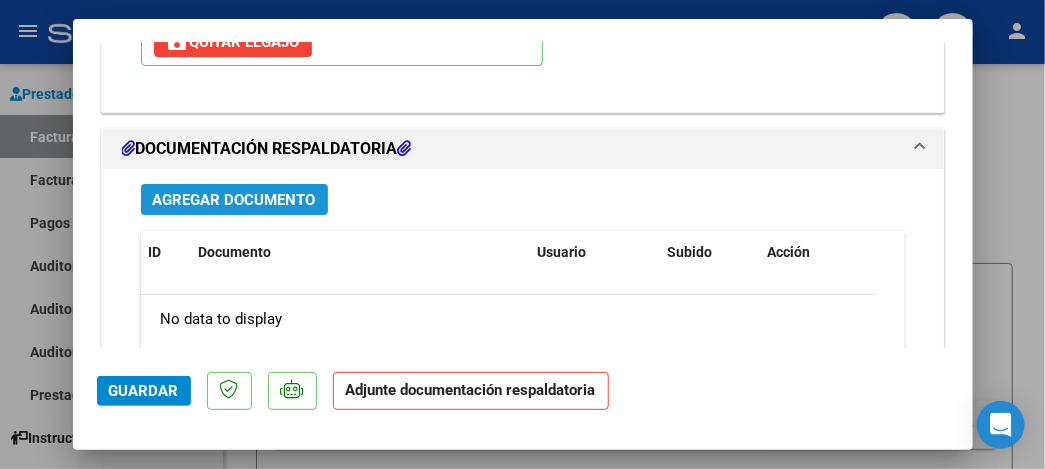 click on "Agregar Documento" at bounding box center [234, 200] 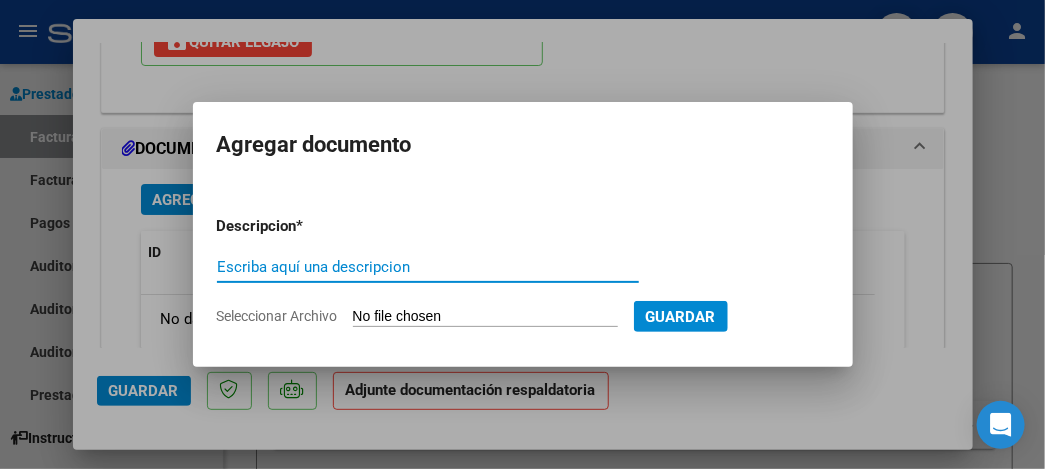 click on "Escriba aquí una descripcion" at bounding box center (428, 267) 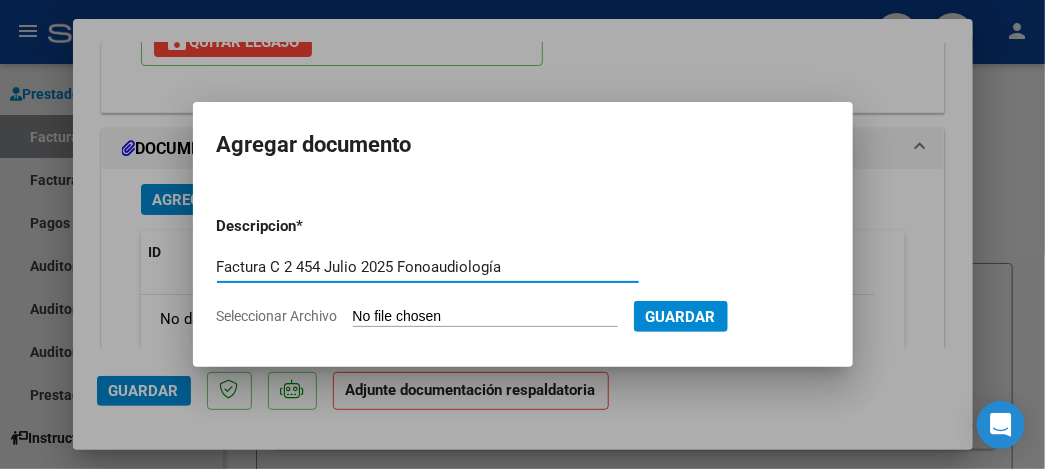 type on "Factura C 2 454 Julio 2025 Fonoaudiología" 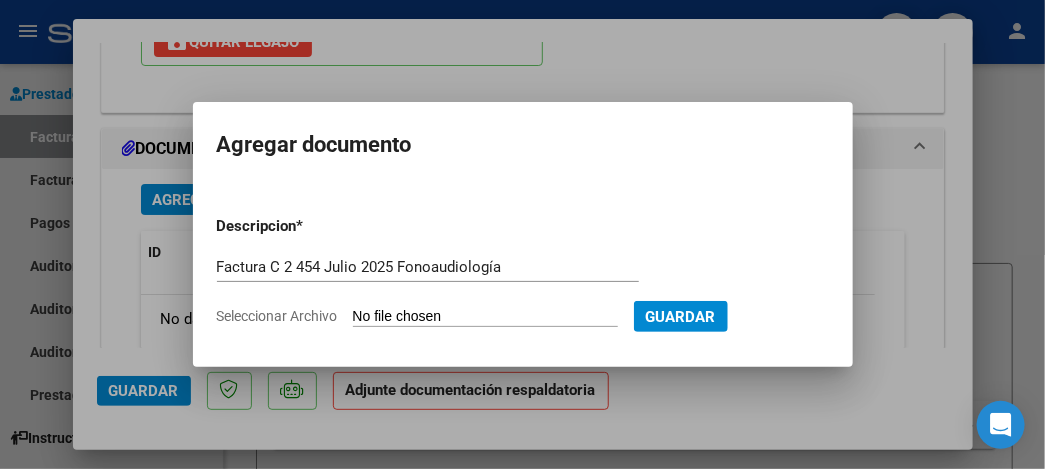 click on "Seleccionar Archivo" at bounding box center [485, 317] 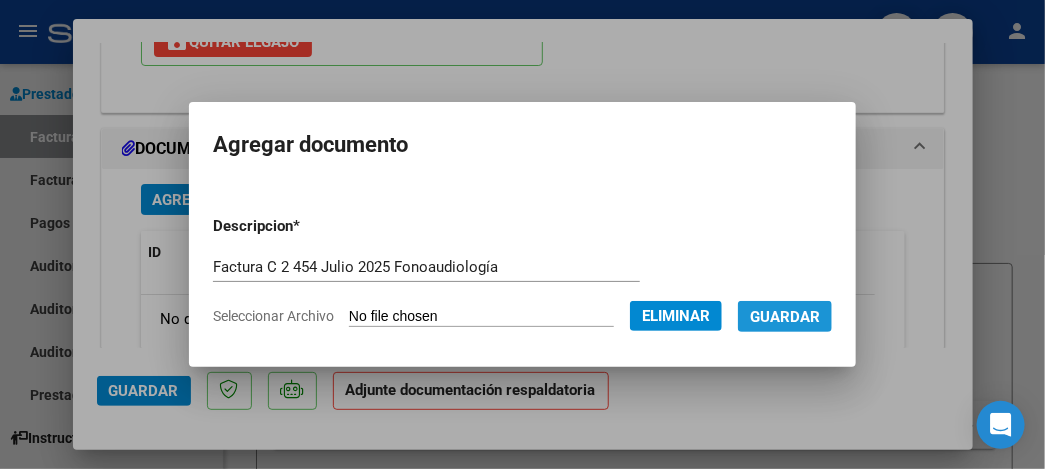 click on "Guardar" at bounding box center (785, 317) 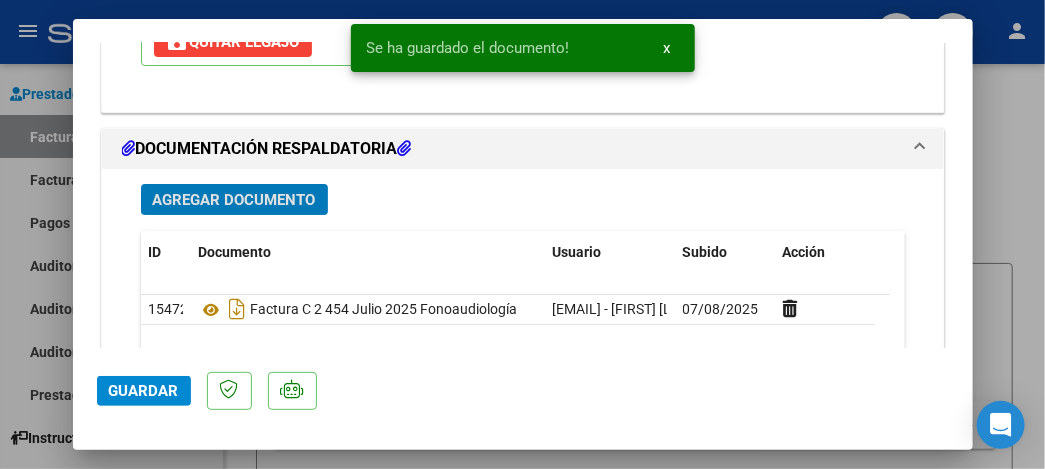 click on "Agregar Documento" at bounding box center (234, 200) 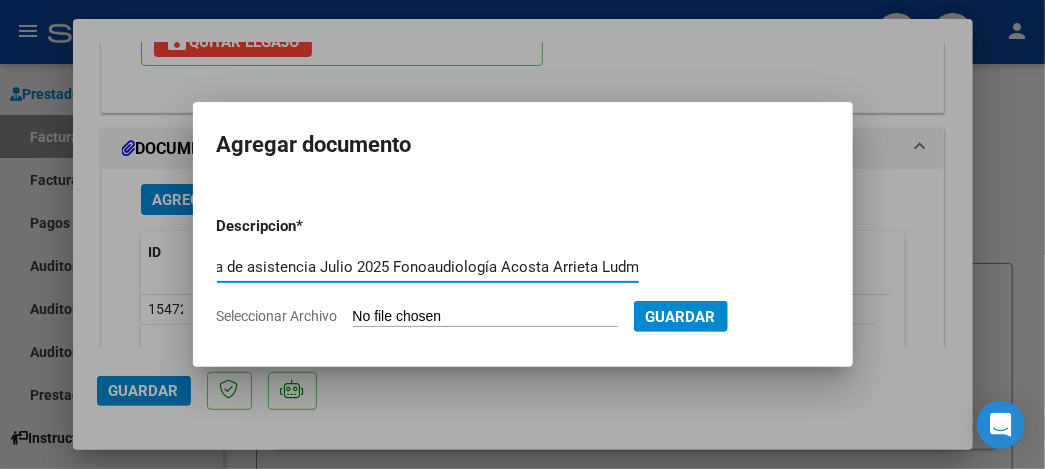 scroll, scrollTop: 0, scrollLeft: 54, axis: horizontal 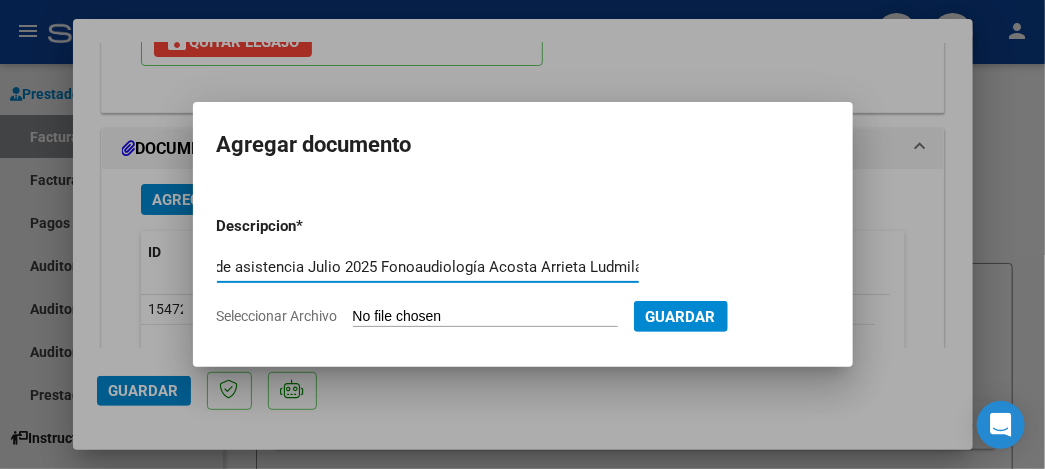 type on "Planilla de asistencia Julio 2025 Fonoaudiología Acosta Arrieta Ludmila" 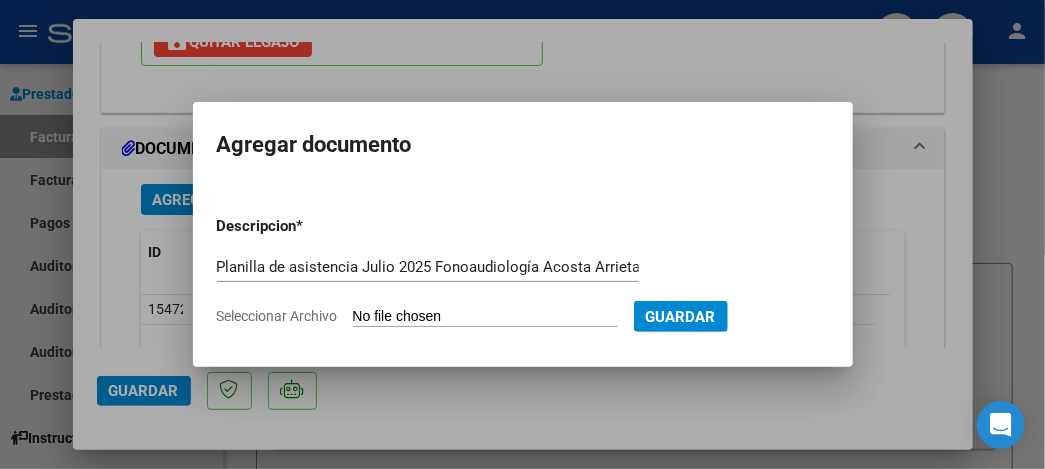 click on "Seleccionar Archivo" at bounding box center (485, 317) 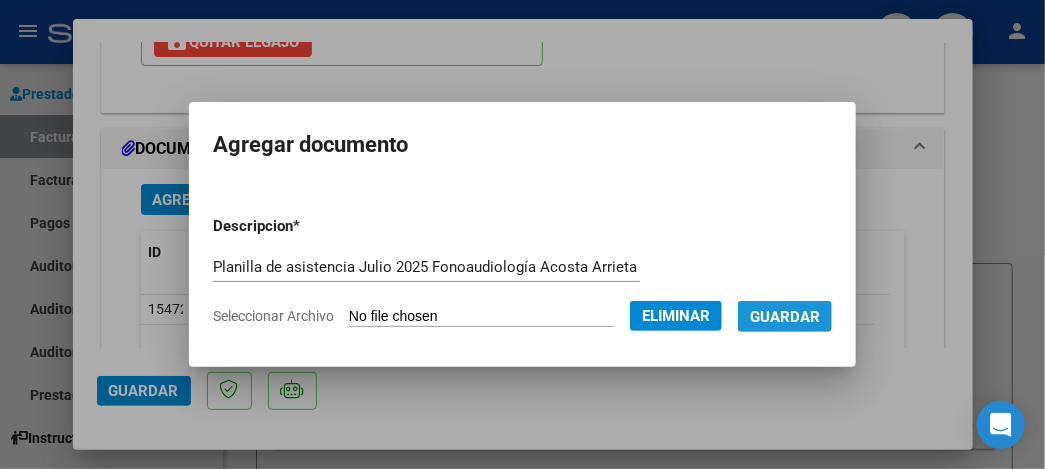 click on "Guardar" at bounding box center (785, 317) 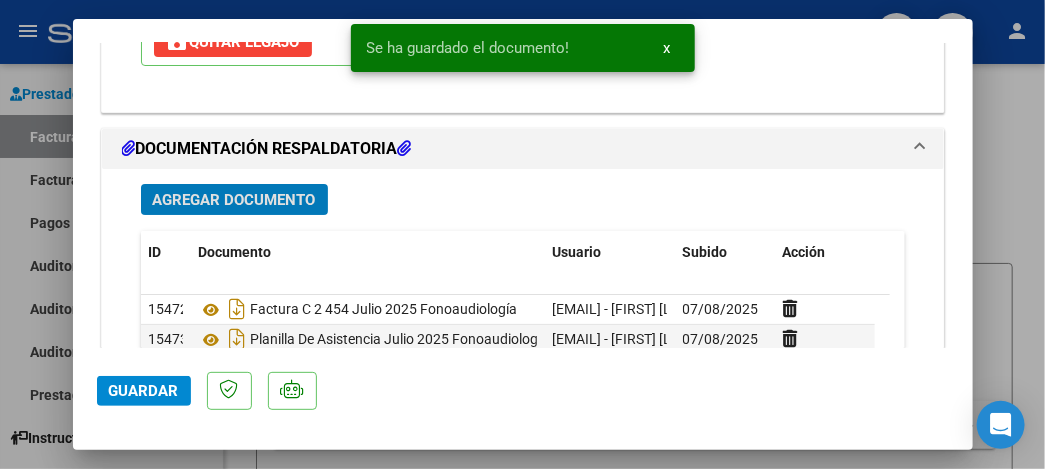 click on "Agregar Documento" at bounding box center [234, 200] 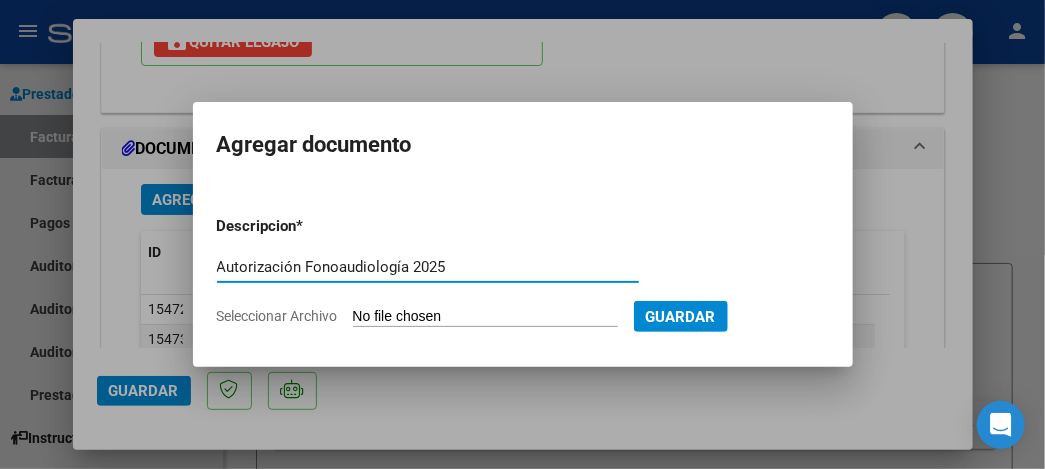 type on "Autorización Fonoaudiología 2025" 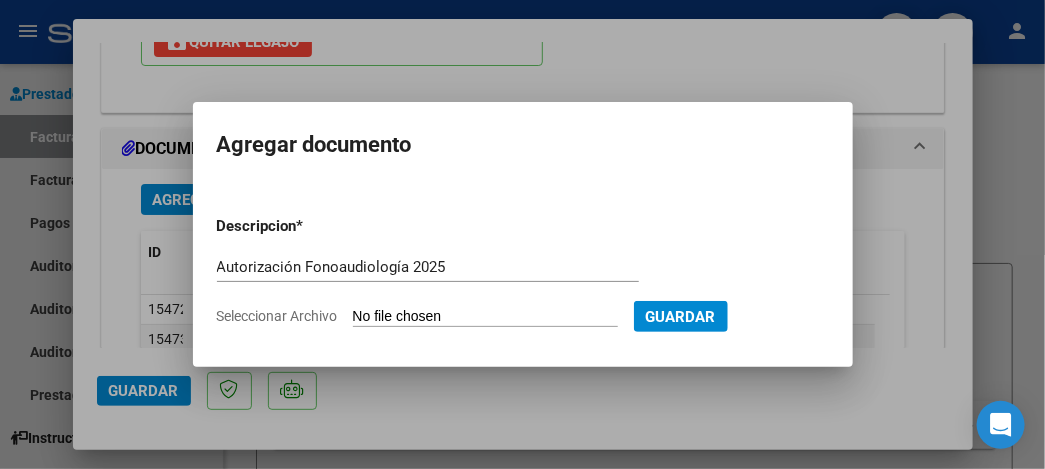 click on "Seleccionar Archivo" at bounding box center (485, 317) 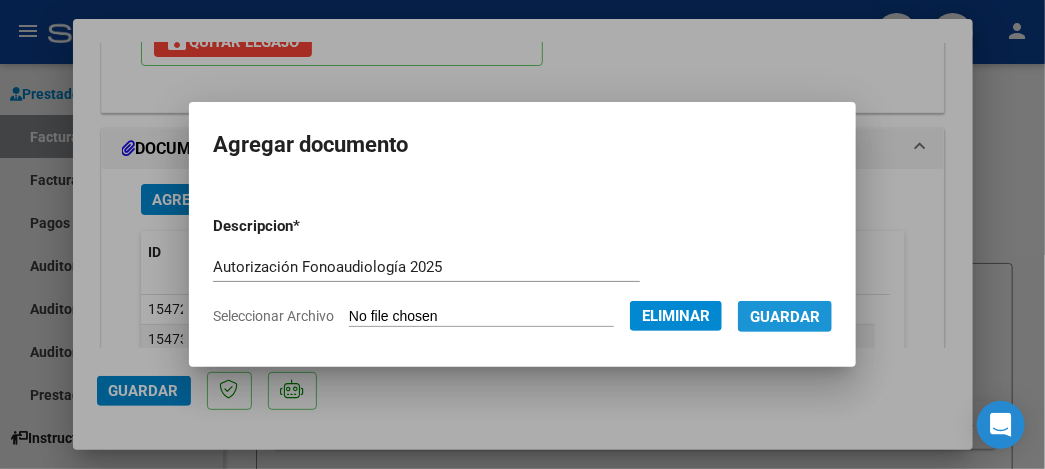 click on "Guardar" at bounding box center (785, 317) 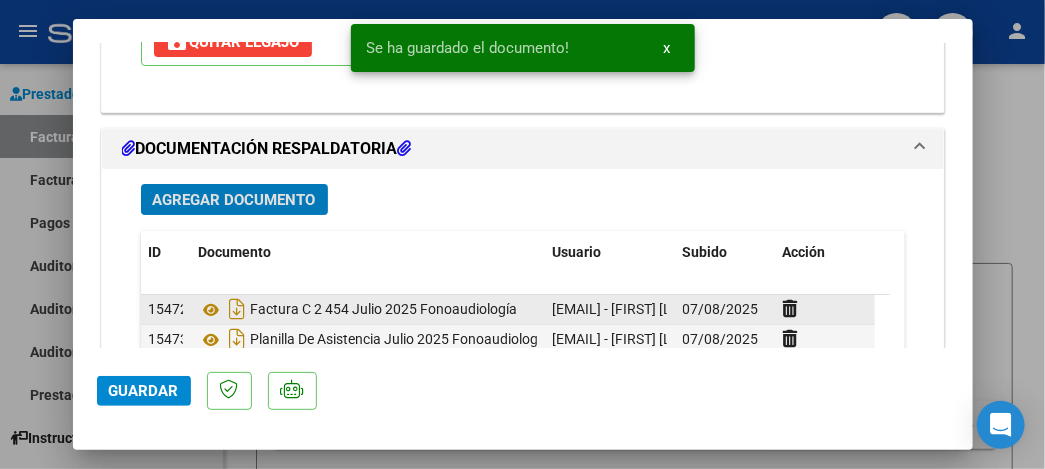 scroll, scrollTop: 2452, scrollLeft: 0, axis: vertical 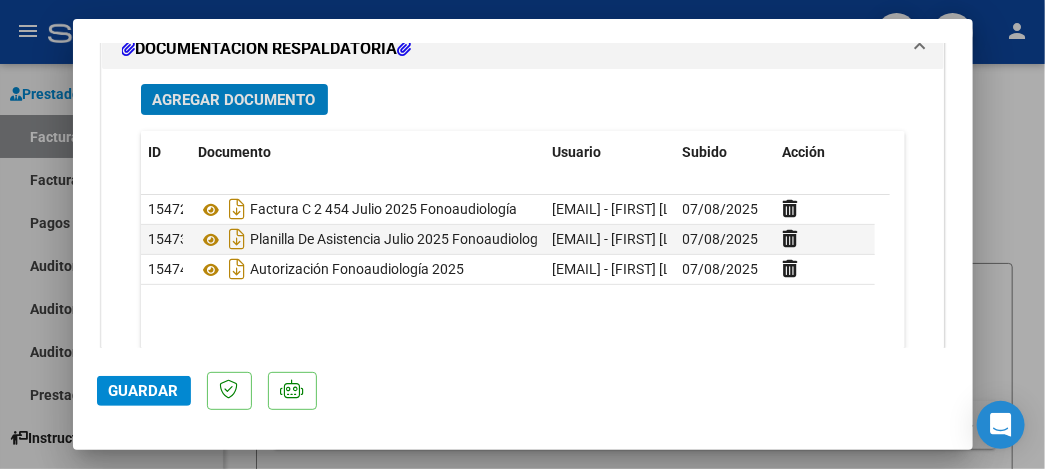 click on "Guardar" 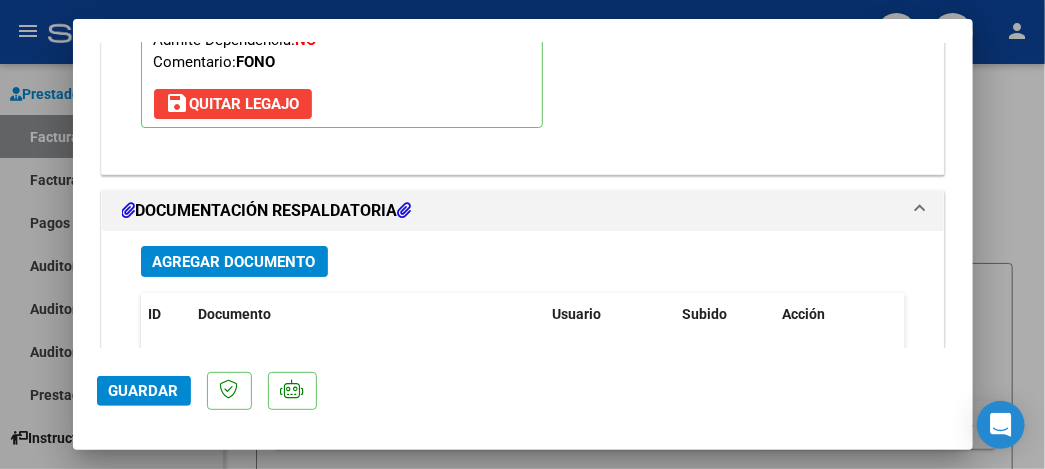 scroll, scrollTop: 2287, scrollLeft: 0, axis: vertical 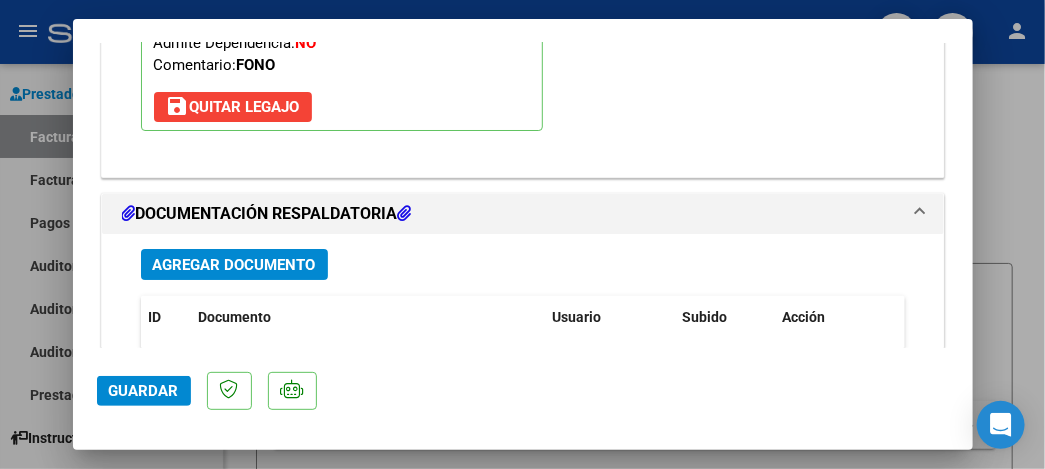 click on "Guardar" 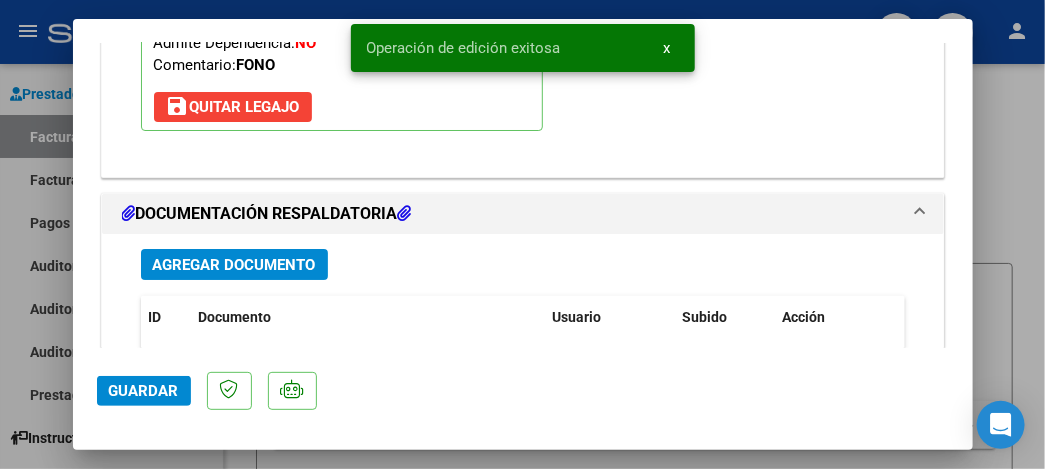 click at bounding box center [522, 234] 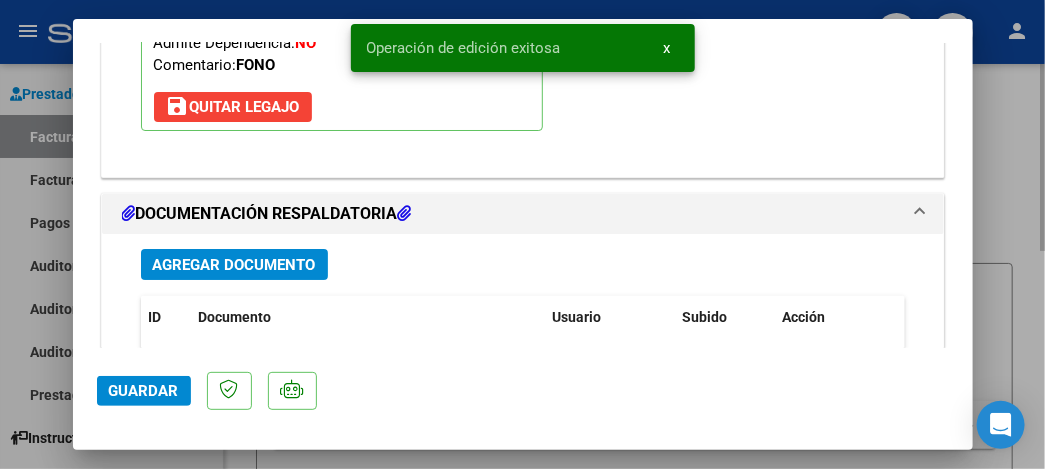 type 